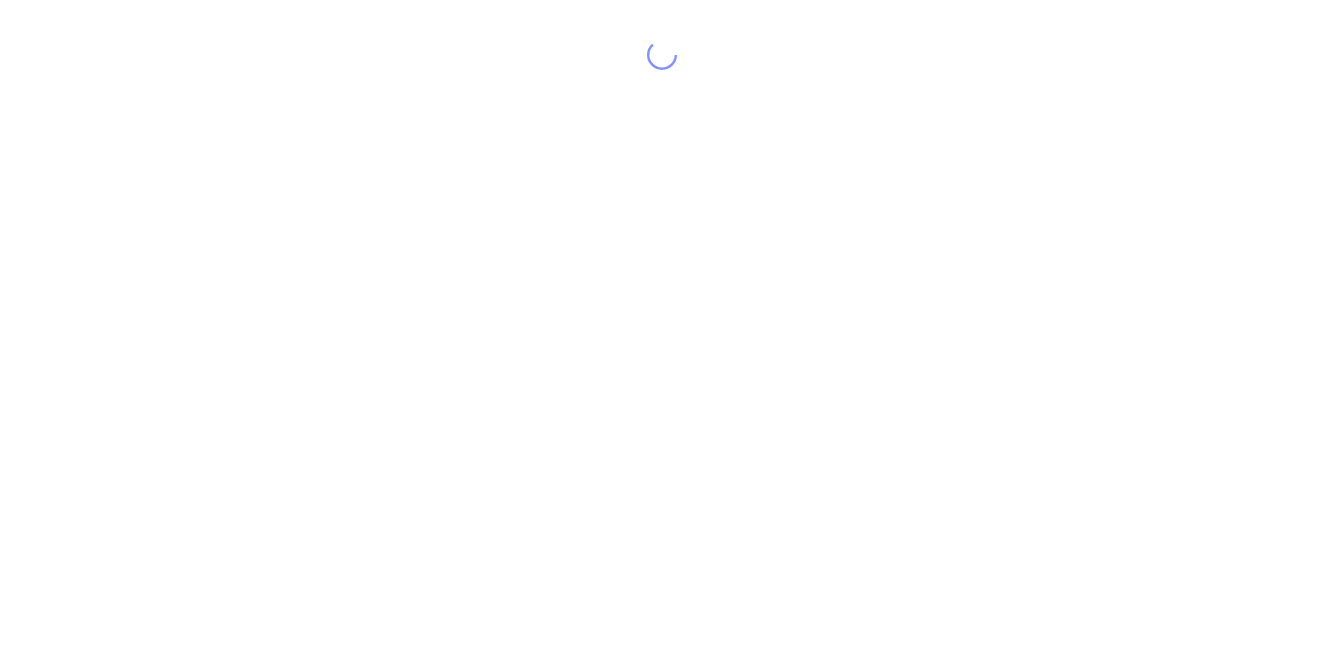 scroll, scrollTop: 0, scrollLeft: 0, axis: both 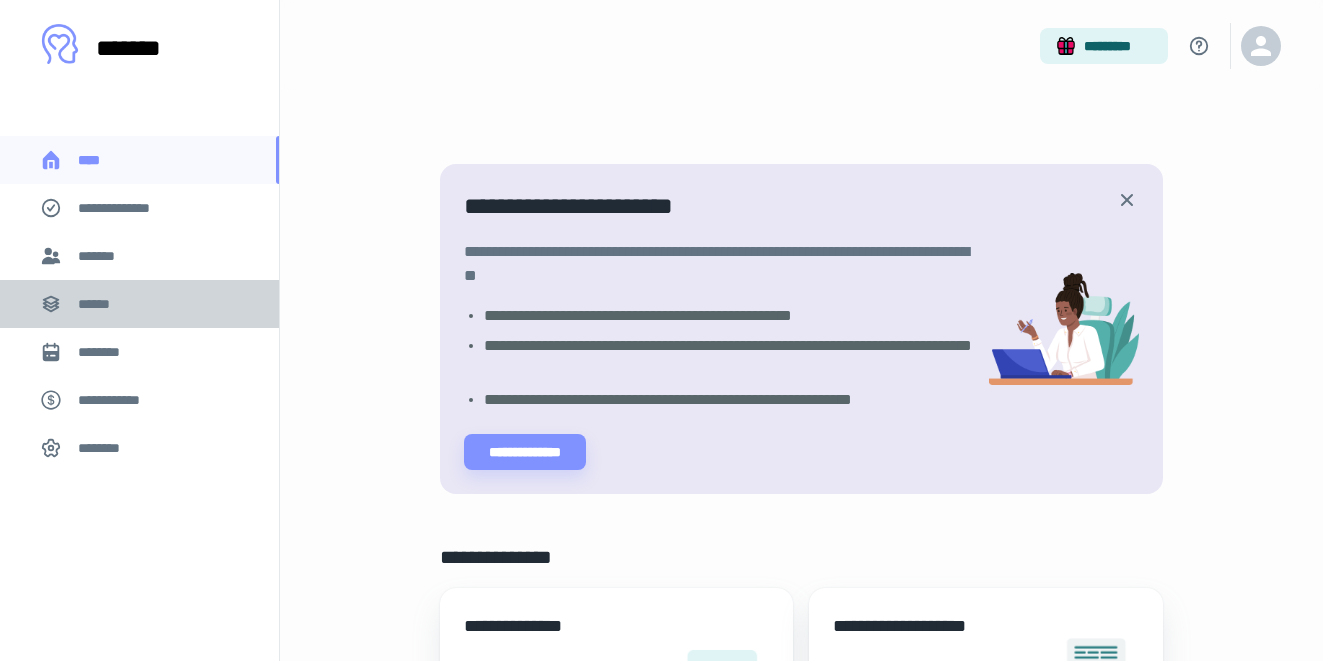 click on "******" at bounding box center [139, 304] 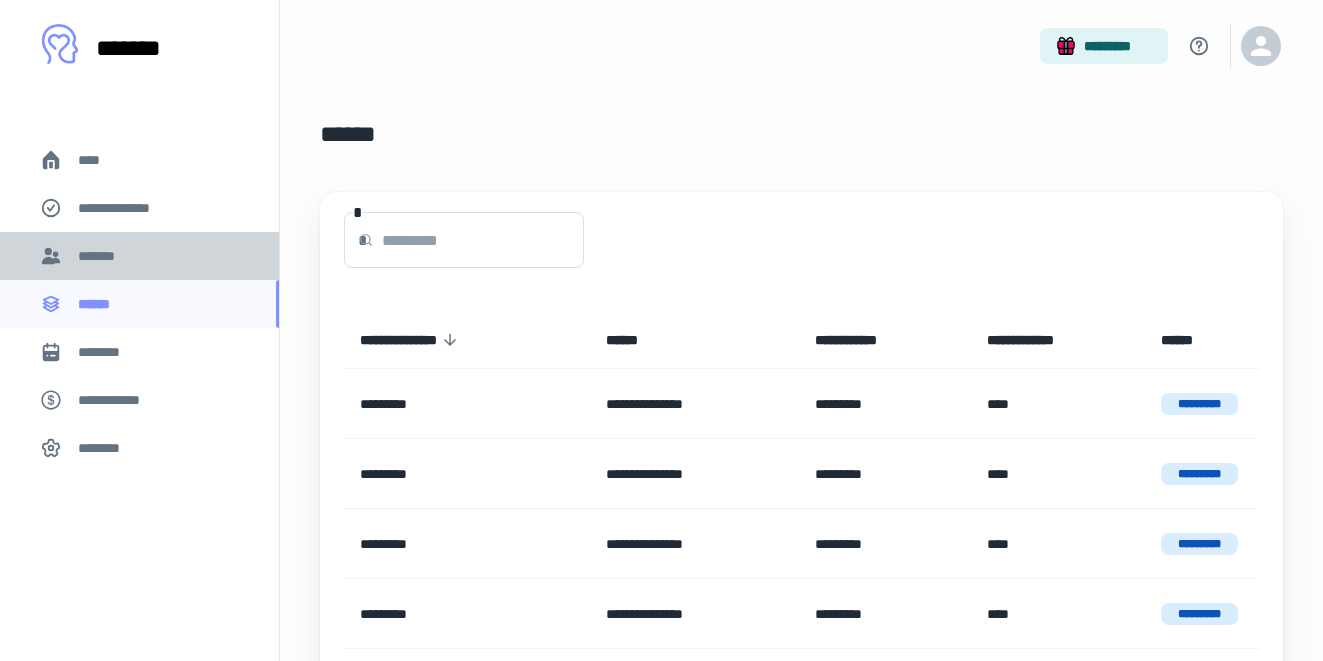 click on "*******" at bounding box center (139, 256) 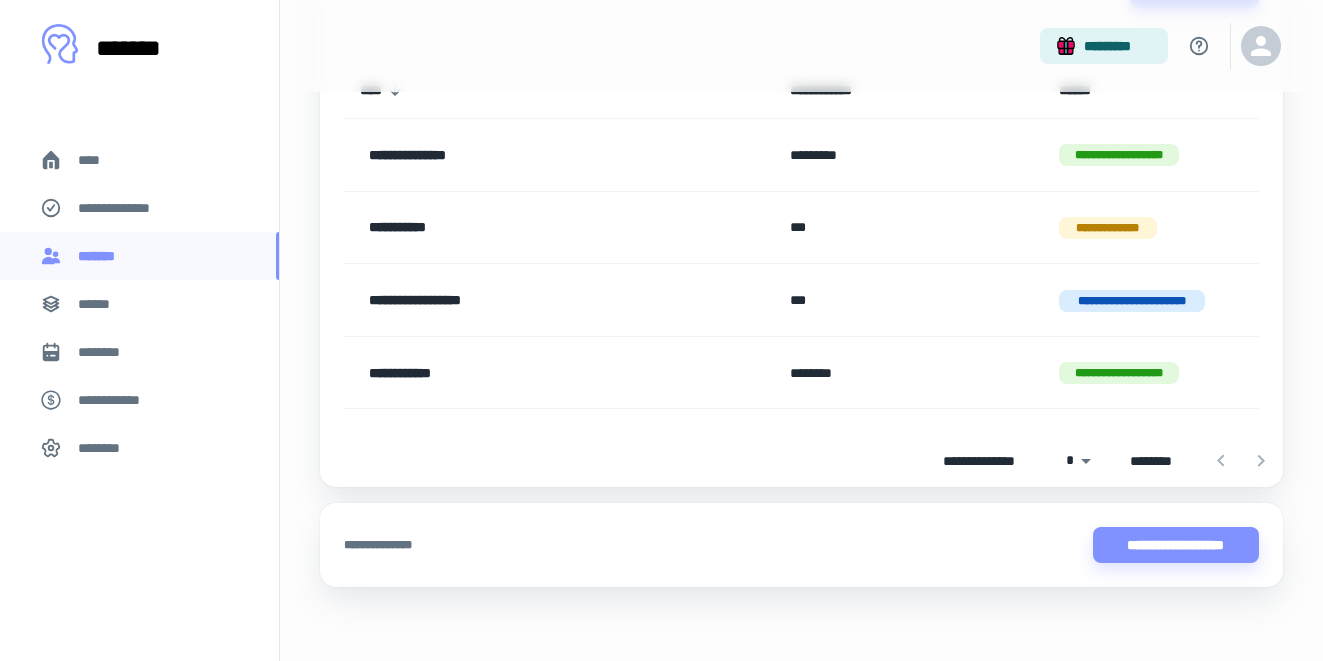 scroll, scrollTop: 615, scrollLeft: 0, axis: vertical 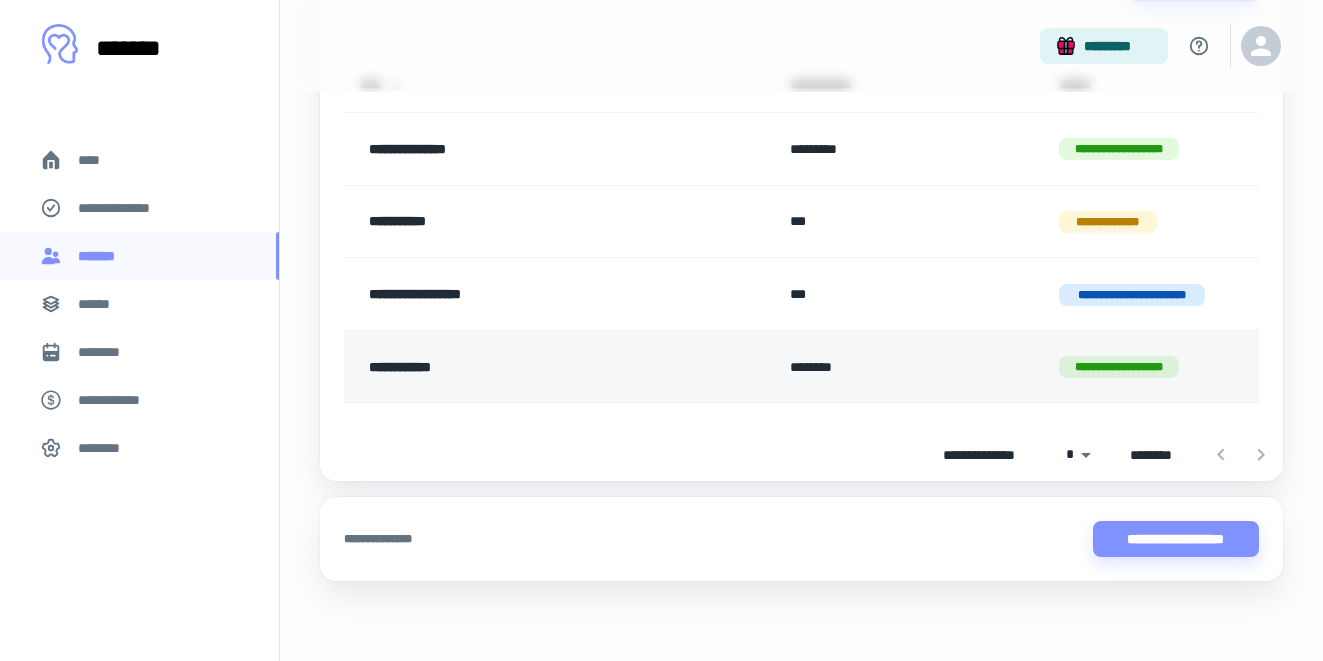 click on "**********" at bounding box center [521, 367] 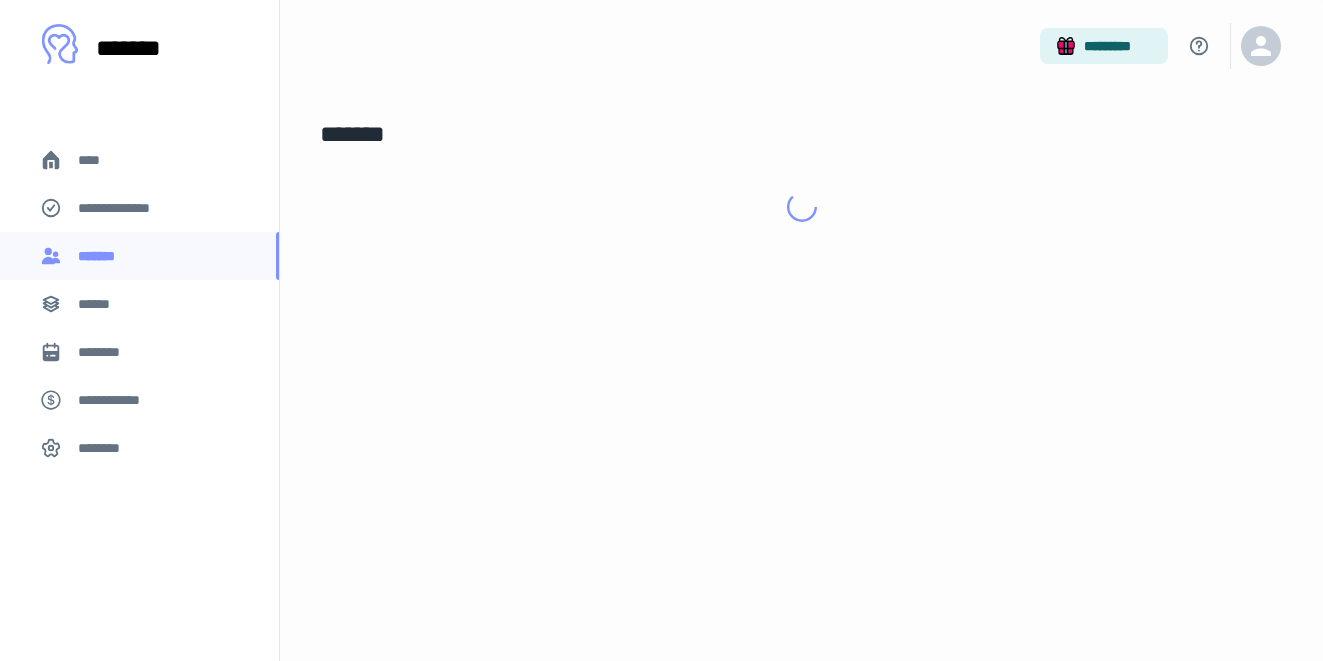 scroll, scrollTop: 0, scrollLeft: 0, axis: both 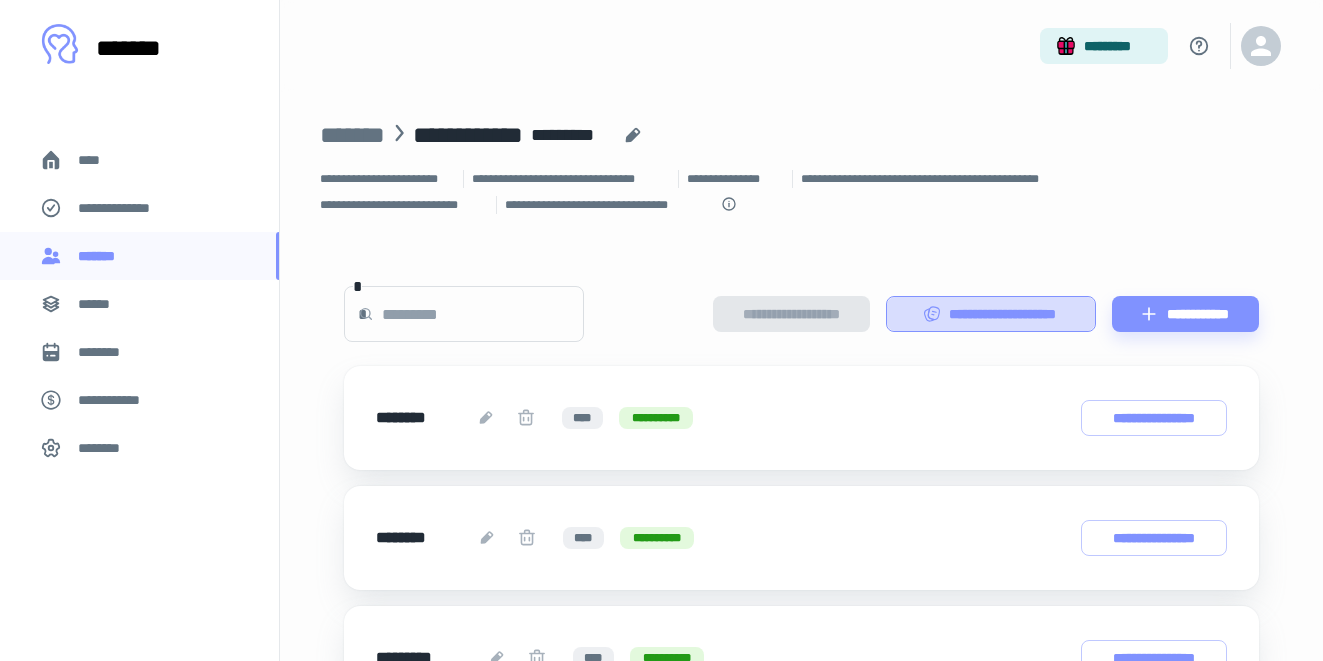 click on "**********" at bounding box center (991, 314) 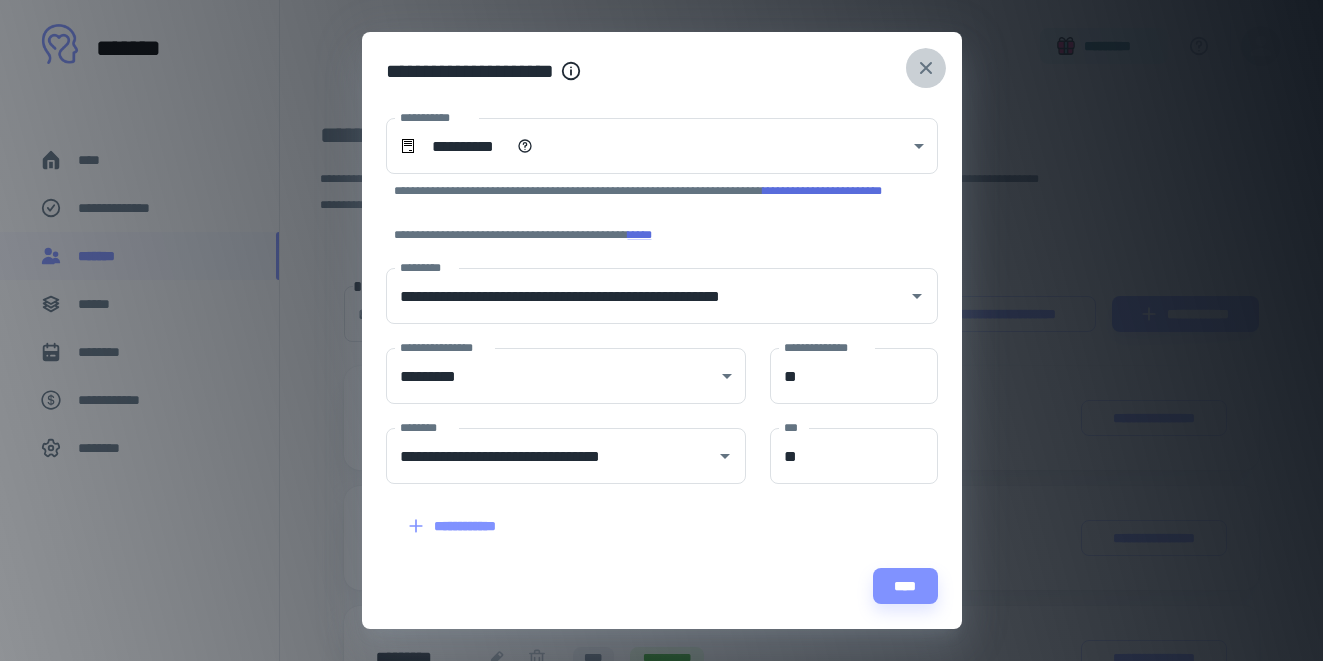 click 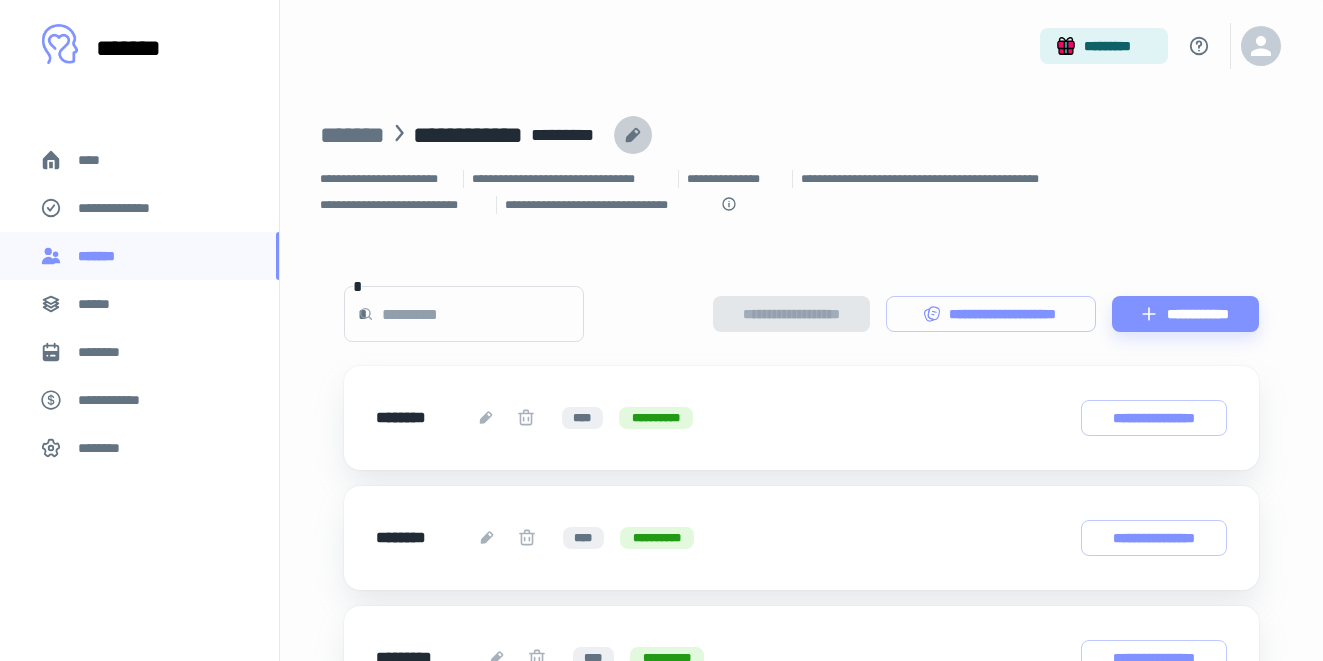 click 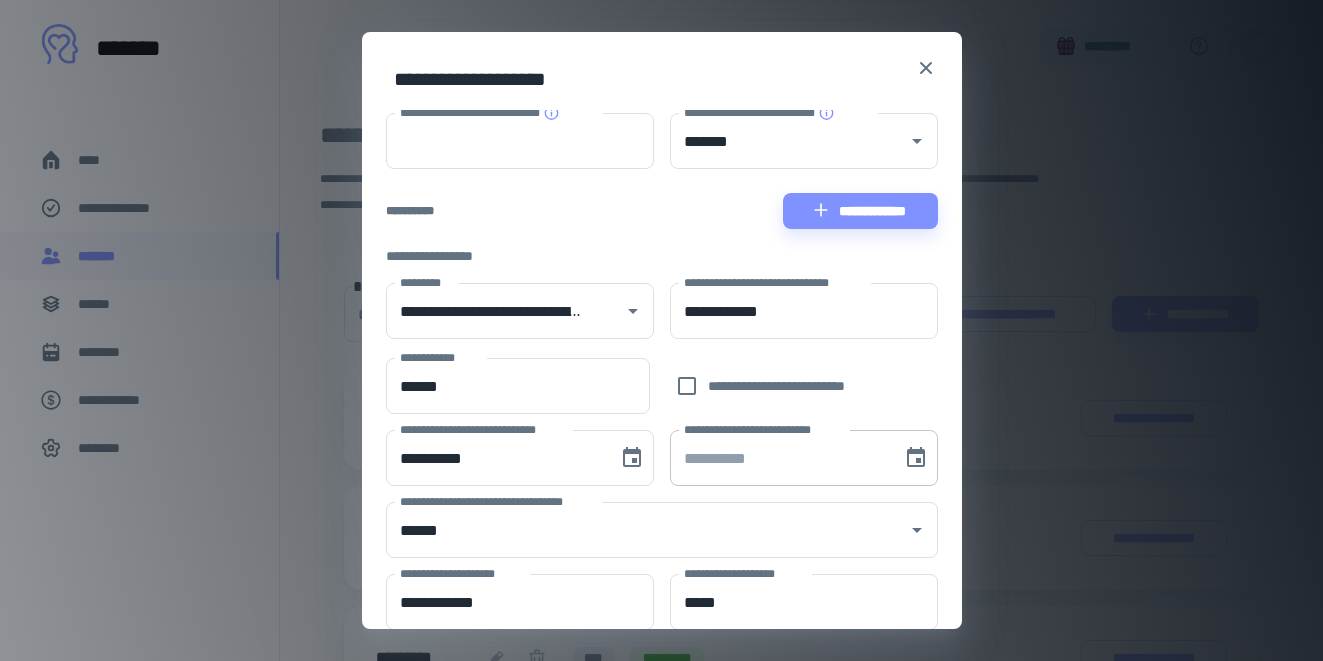 scroll, scrollTop: 168, scrollLeft: 0, axis: vertical 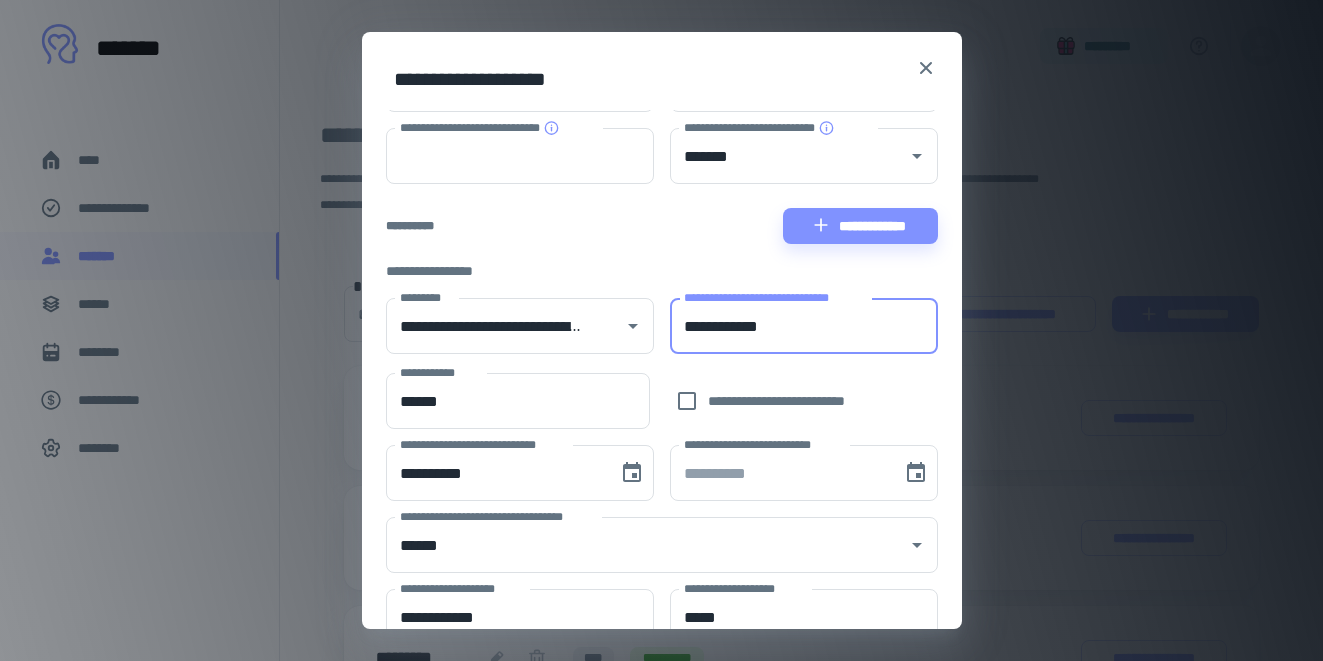 drag, startPoint x: 831, startPoint y: 327, endPoint x: 678, endPoint y: 327, distance: 153 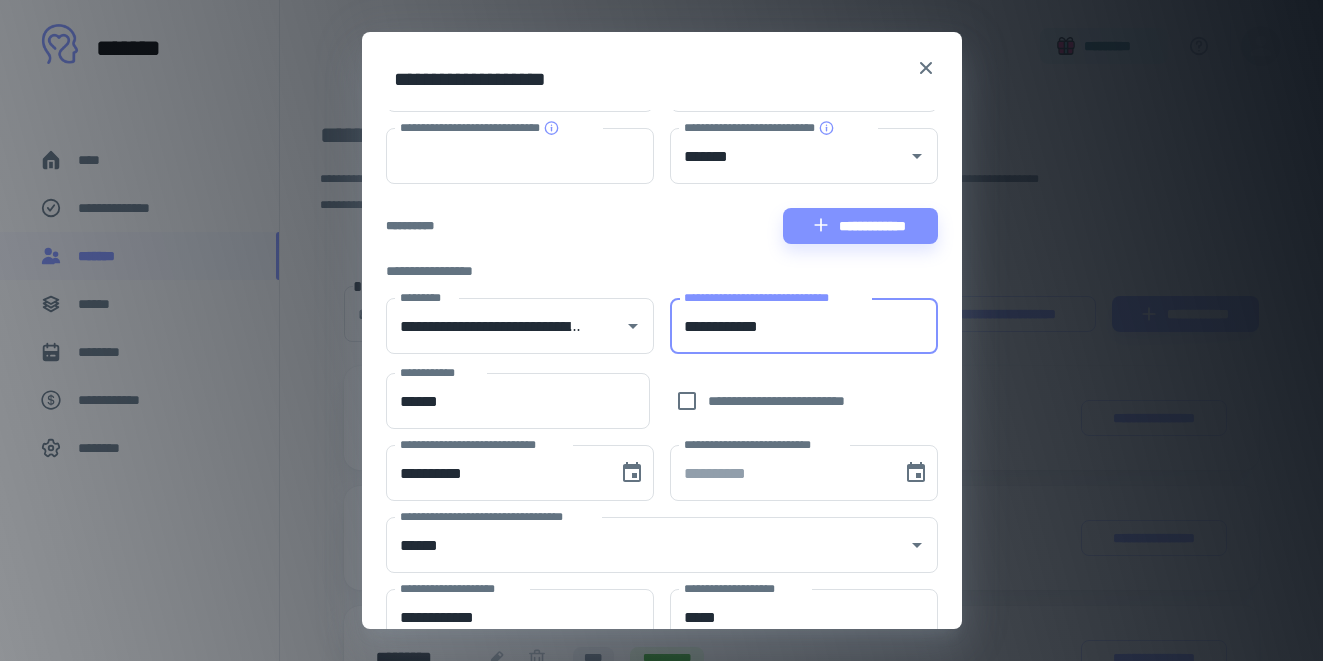 click on "**********" at bounding box center [804, 326] 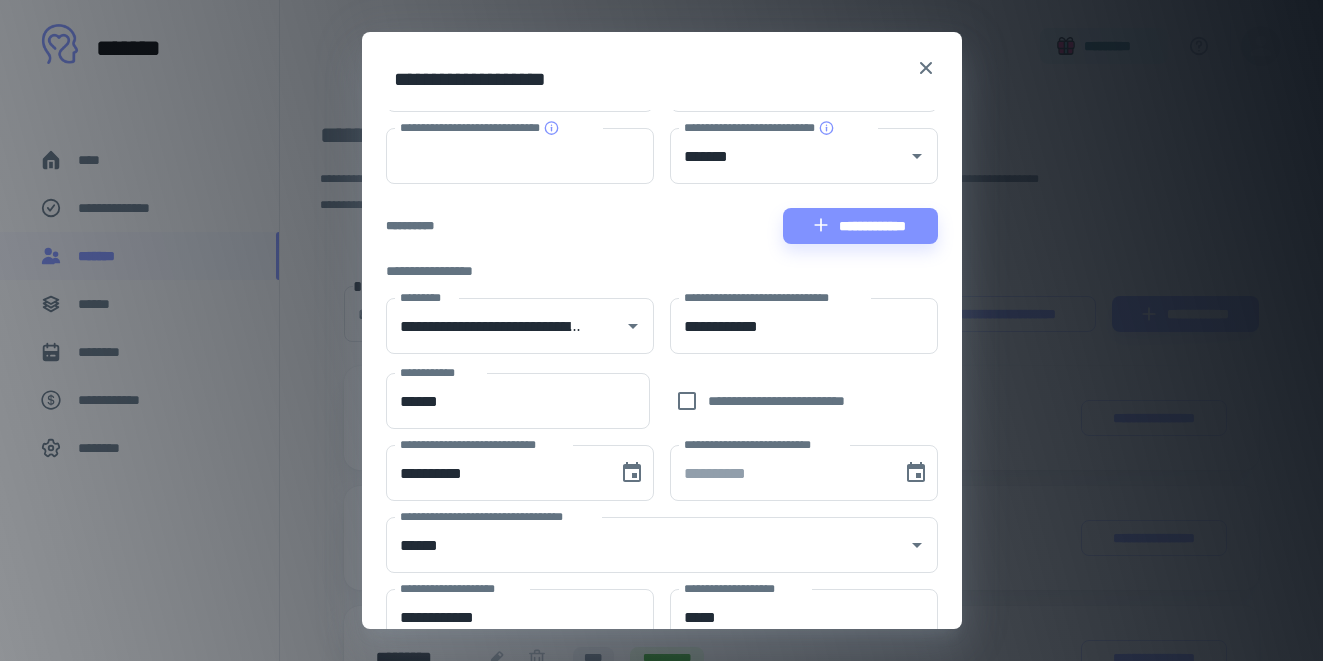 click on "**********" at bounding box center (661, 330) 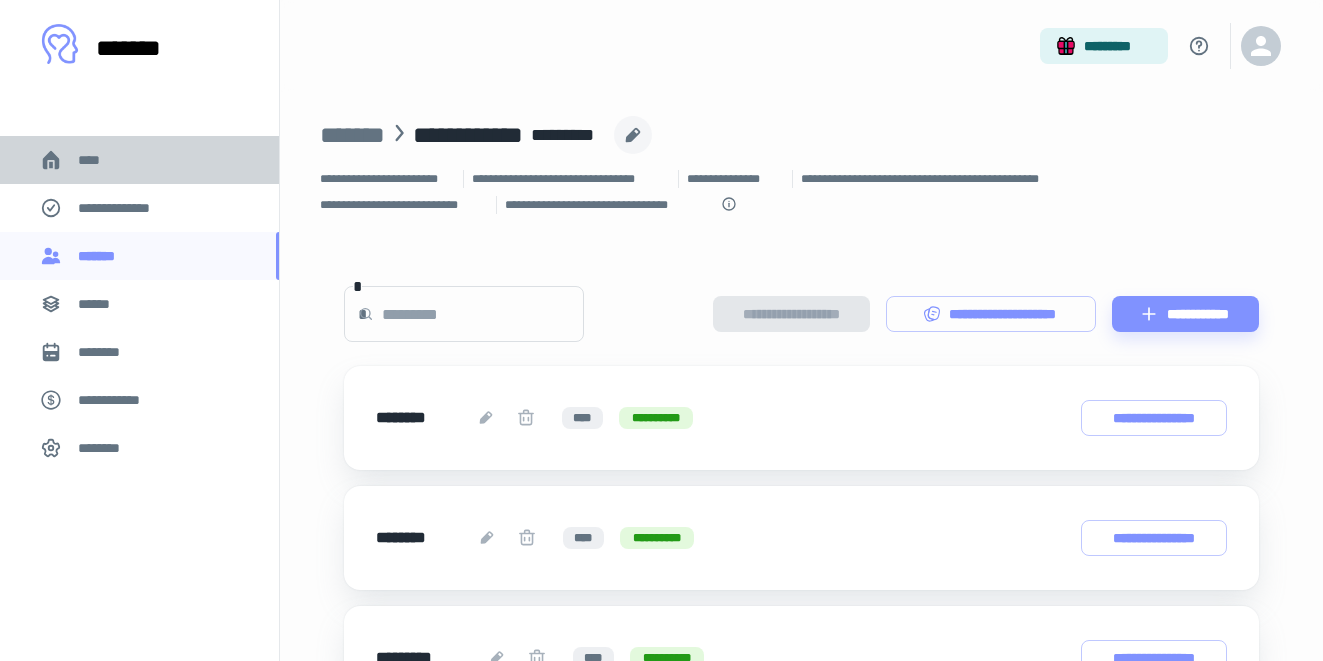 click on "****" at bounding box center [97, 160] 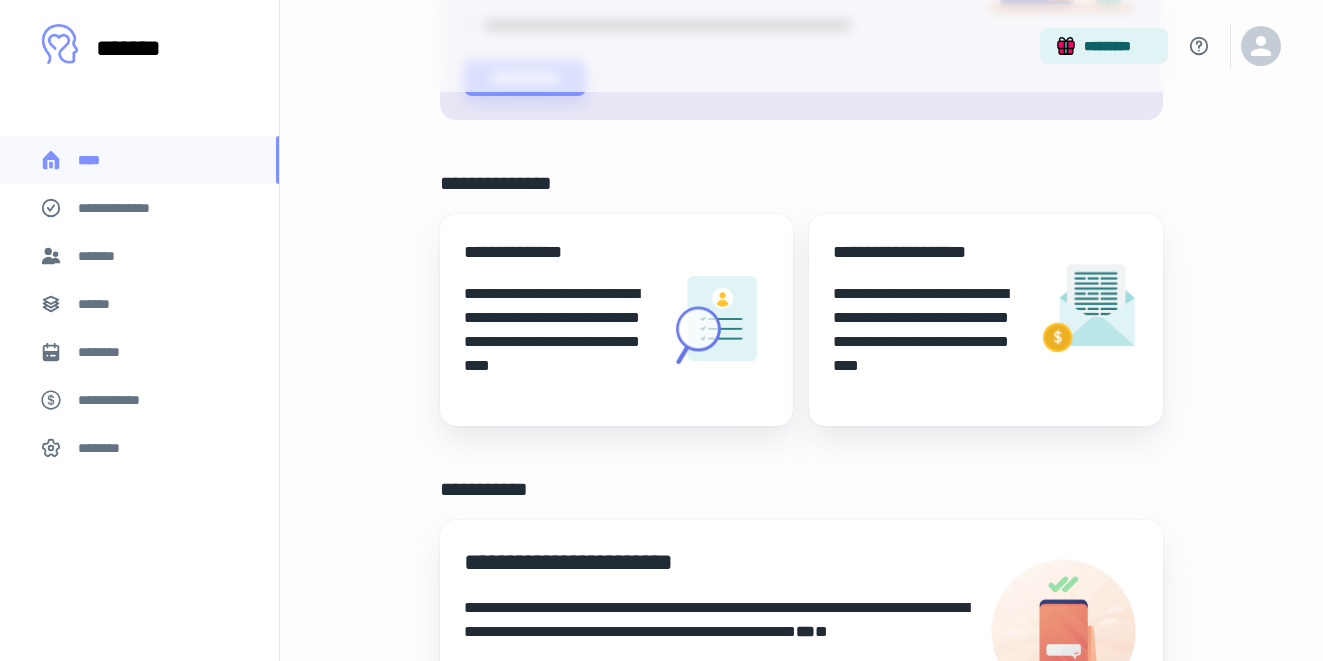 scroll, scrollTop: 415, scrollLeft: 0, axis: vertical 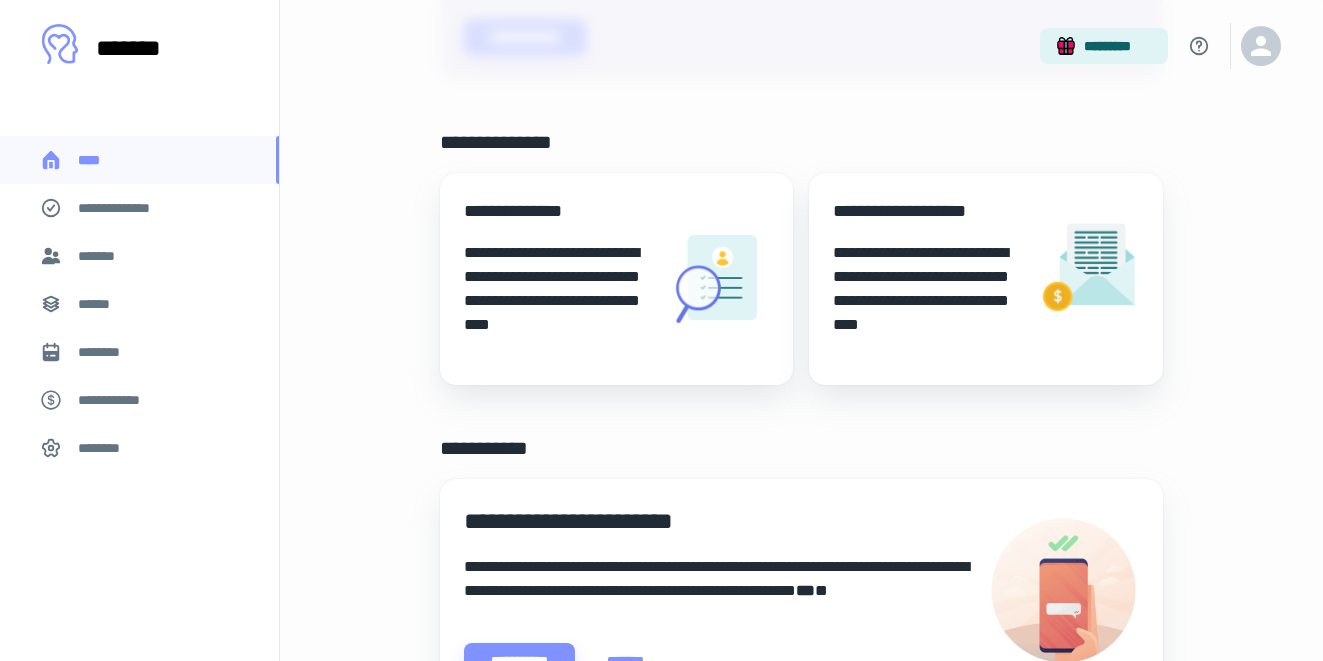 click on "**********" at bounding box center [616, 279] 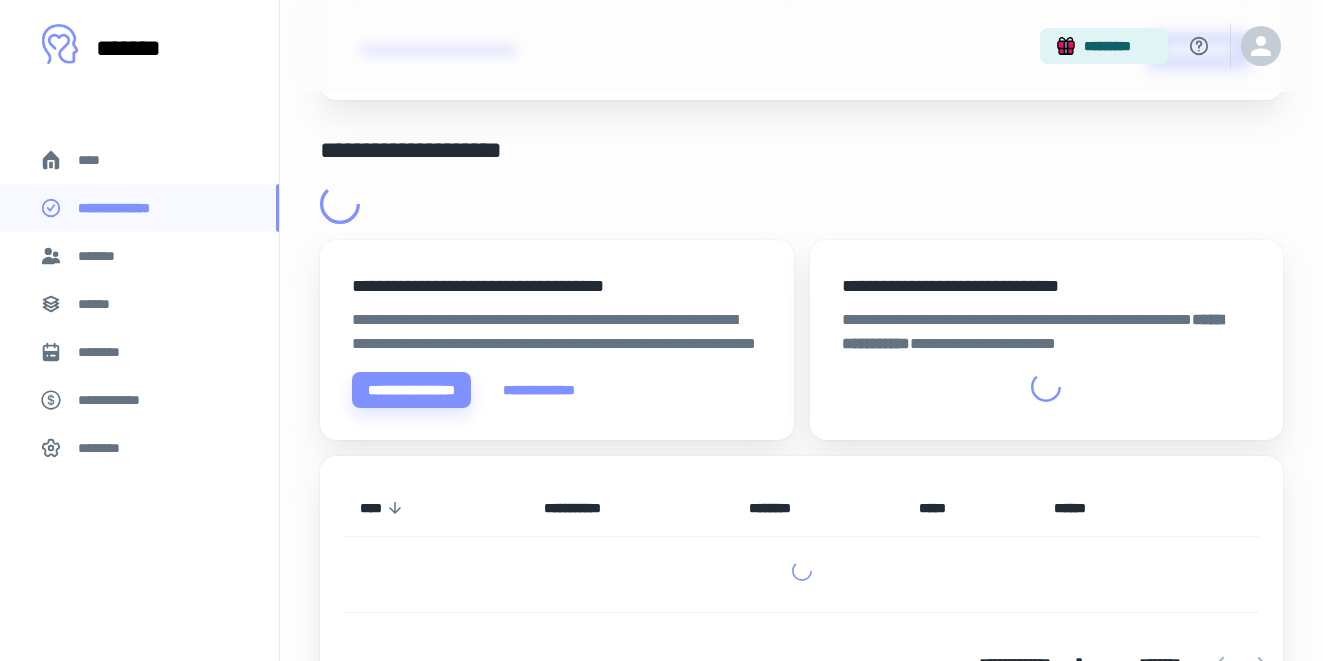 scroll, scrollTop: 0, scrollLeft: 0, axis: both 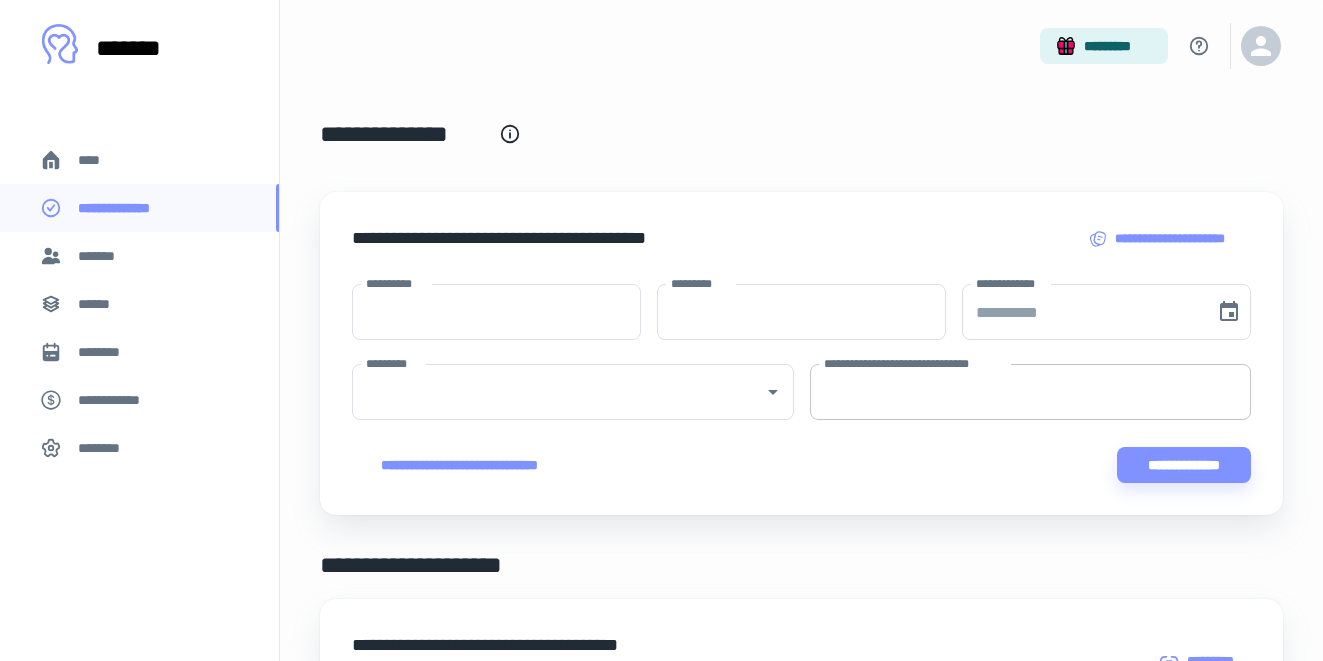 click on "**********" at bounding box center (1031, 392) 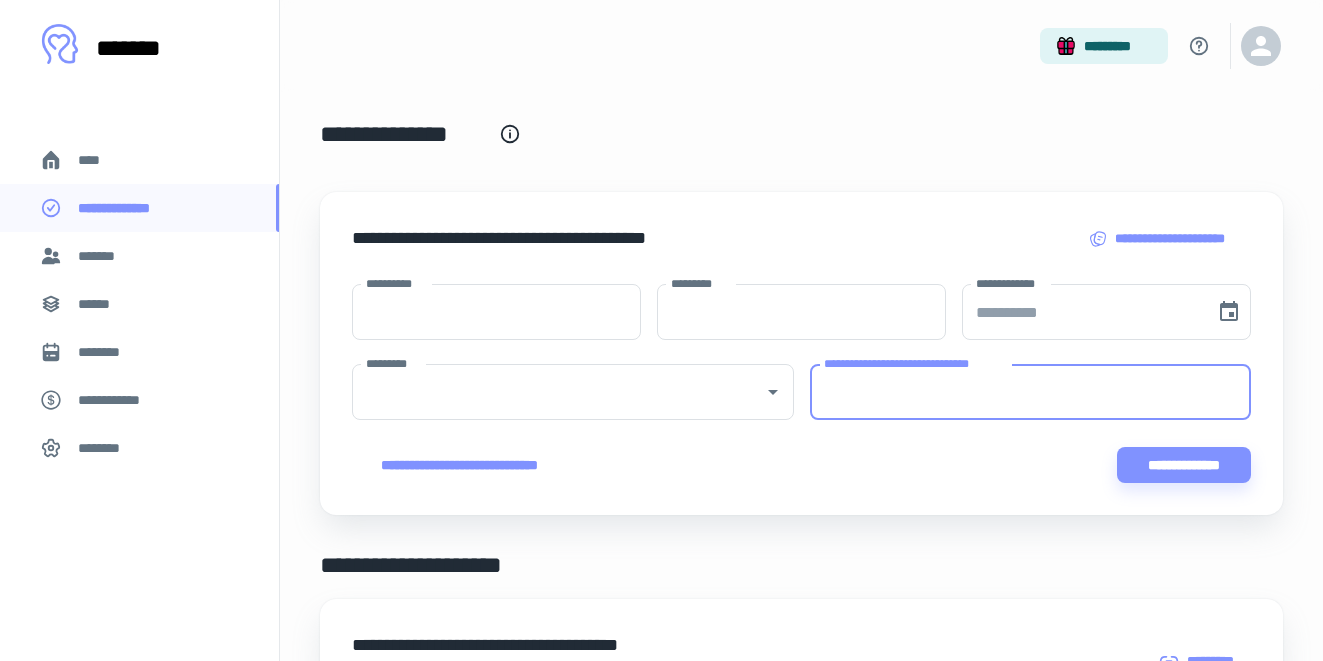 paste on "**********" 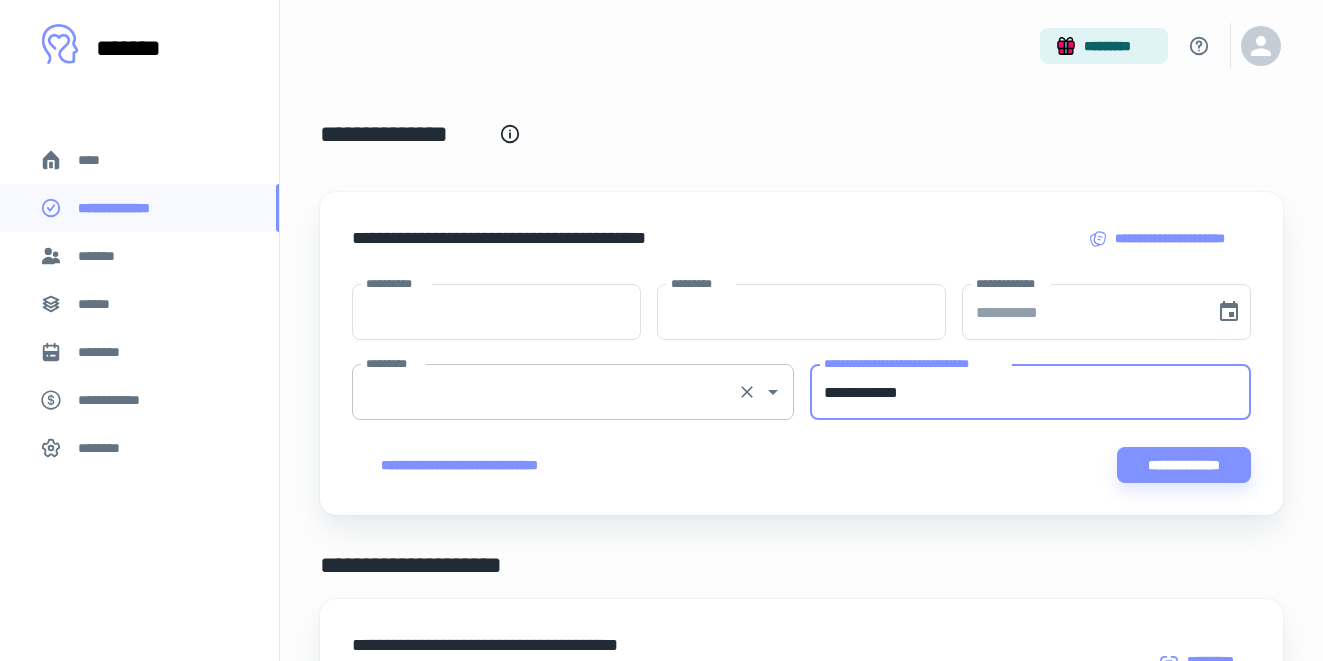 type on "**********" 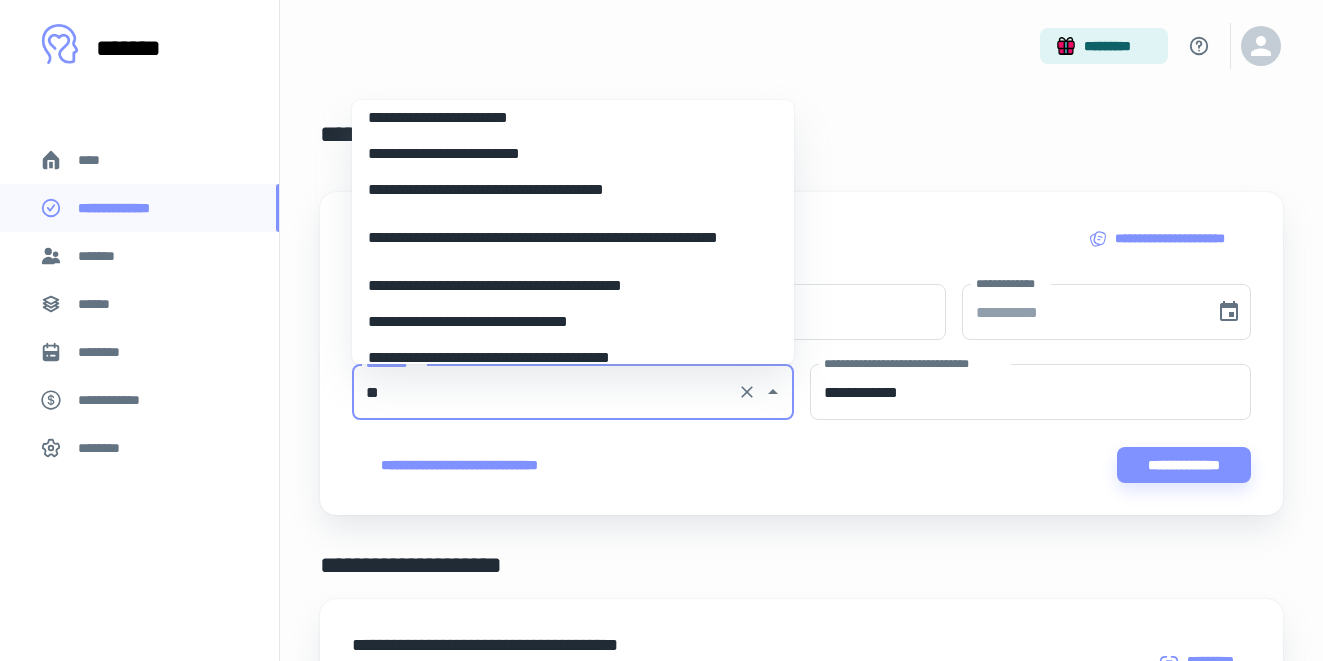 scroll, scrollTop: 0, scrollLeft: 0, axis: both 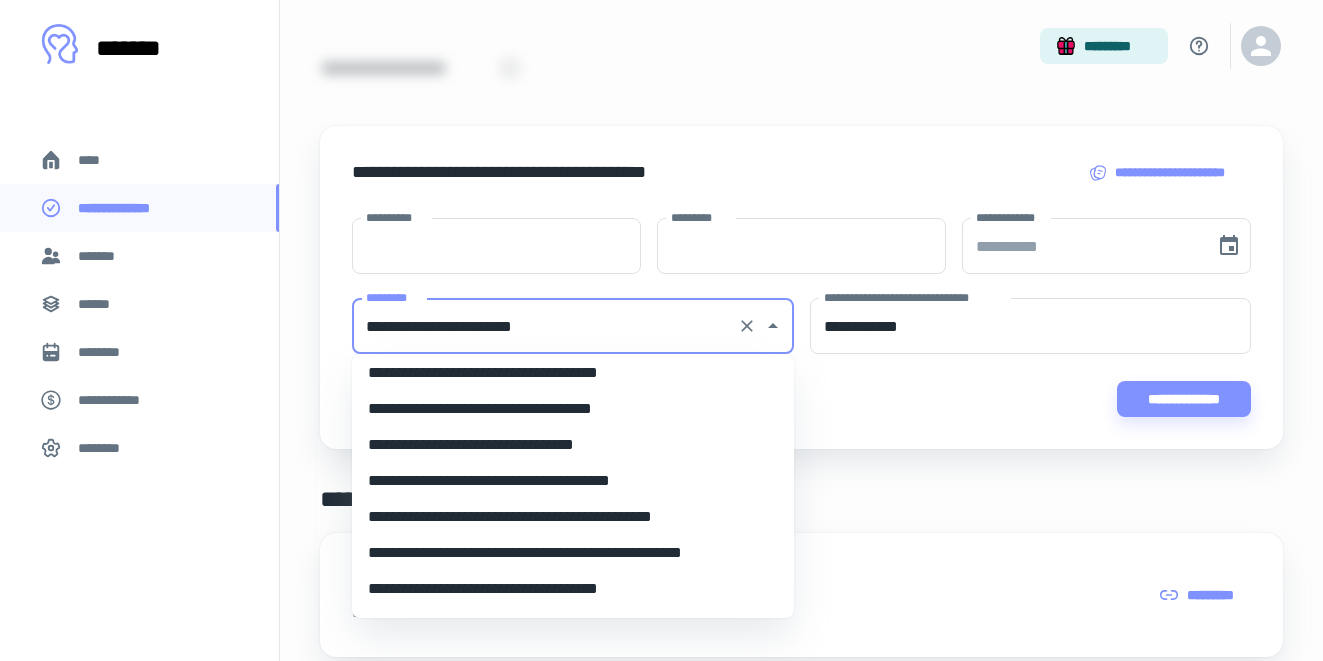 click on "**********" at bounding box center (573, 445) 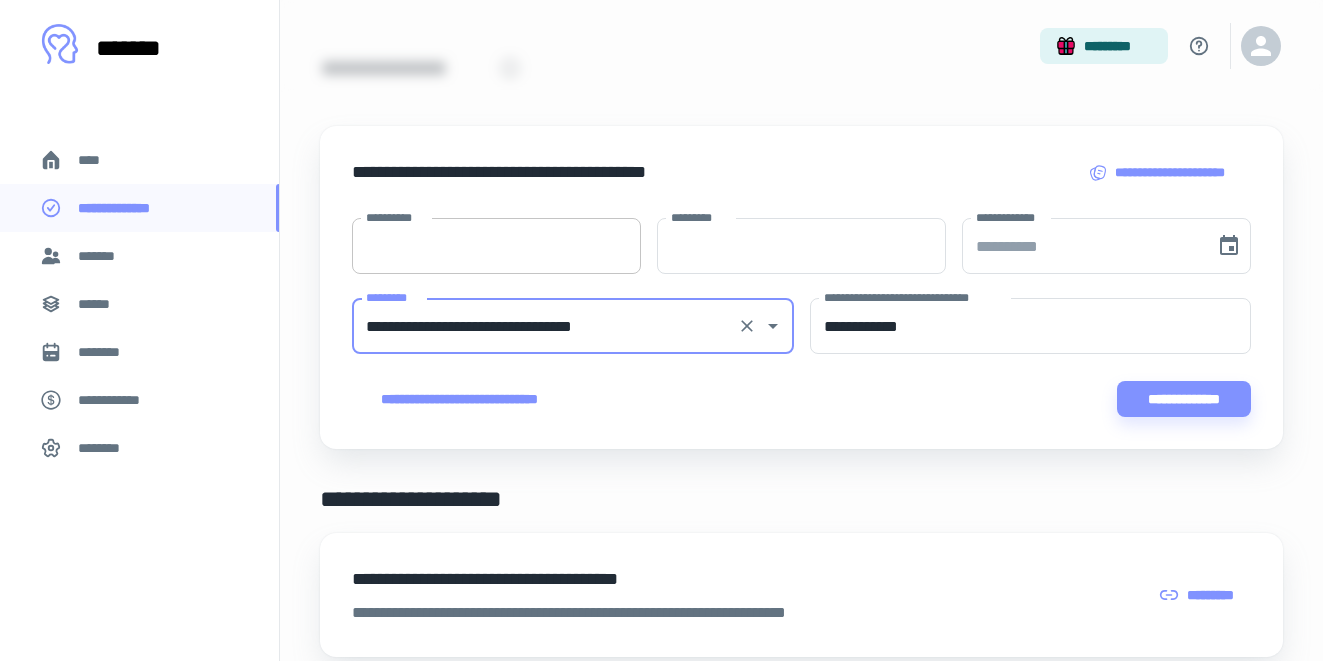type on "**********" 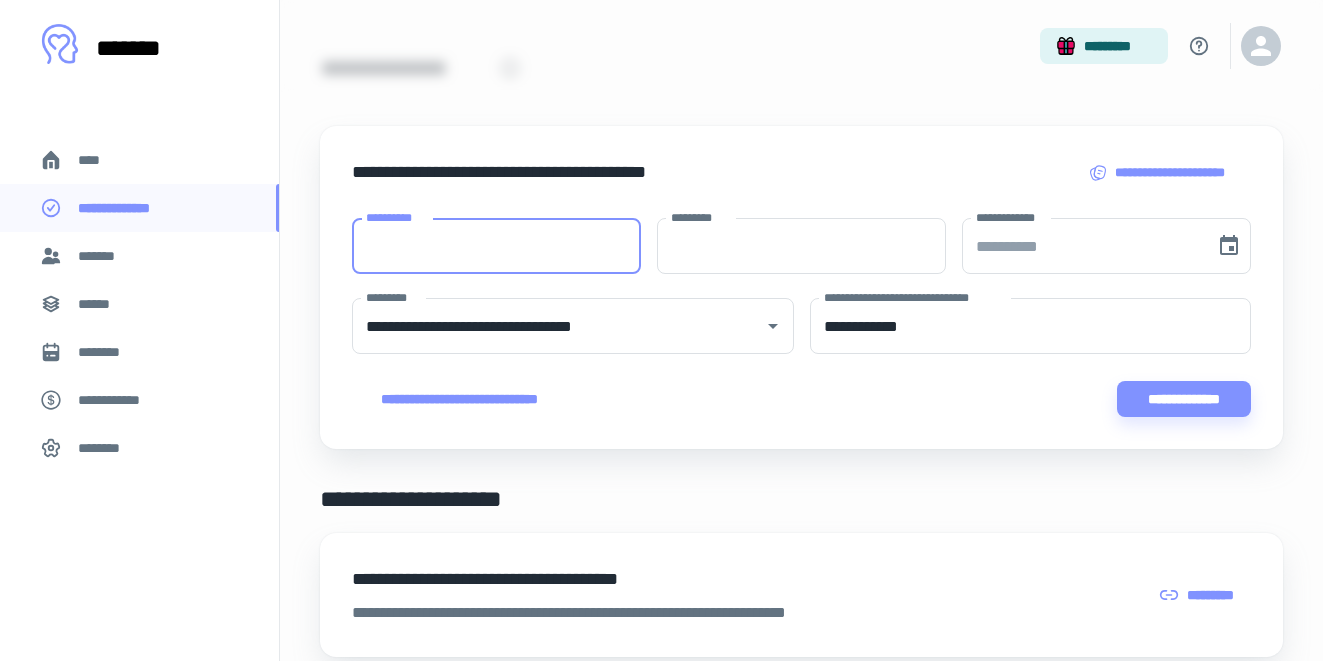 click on "**********" at bounding box center [496, 246] 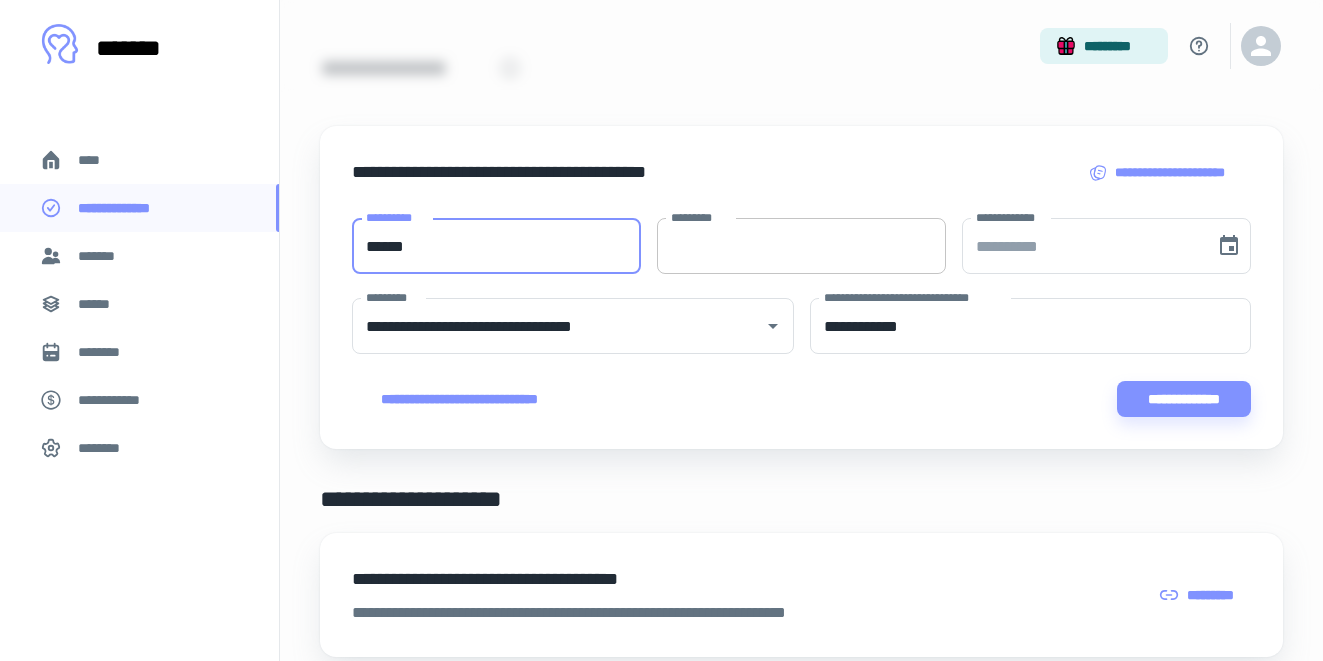 type on "******" 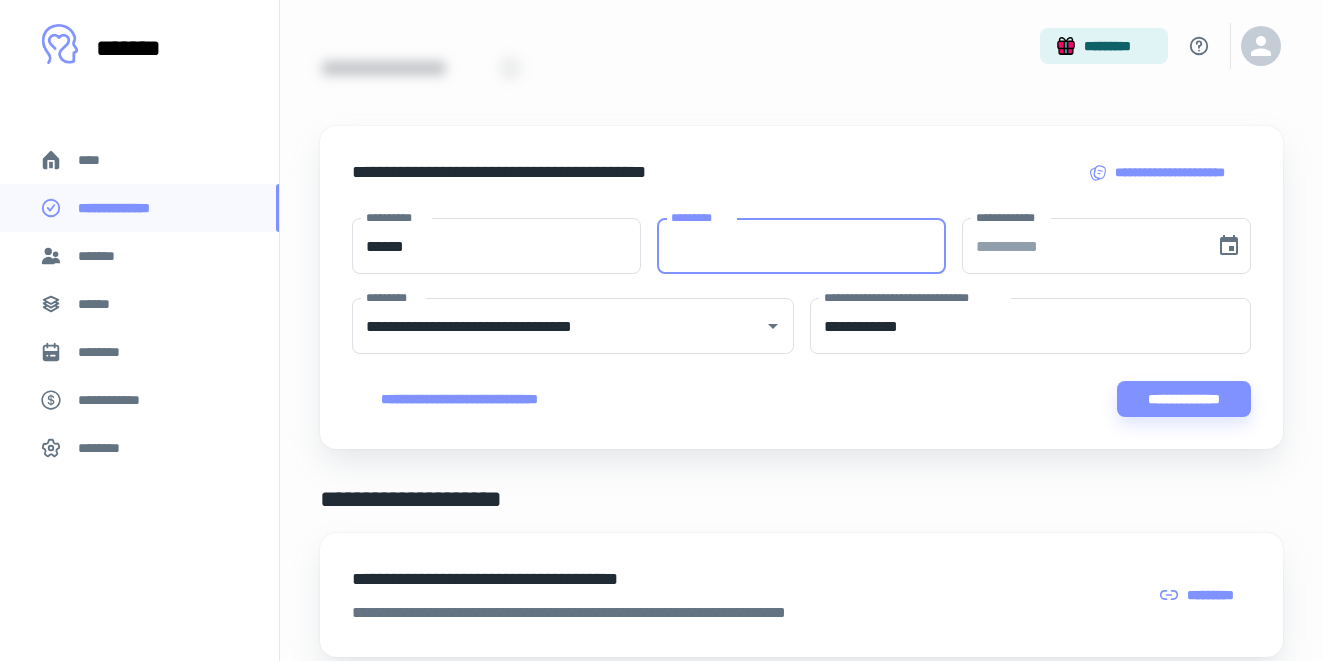 click on "*********" at bounding box center (801, 246) 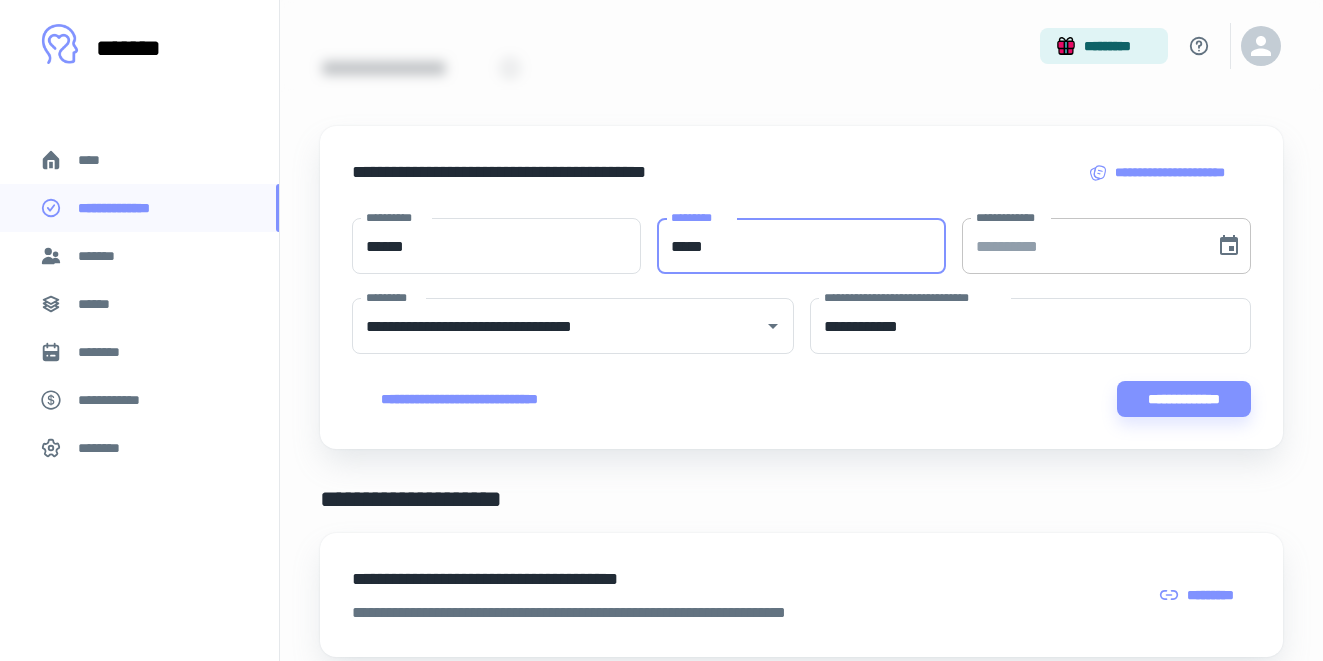 type on "*****" 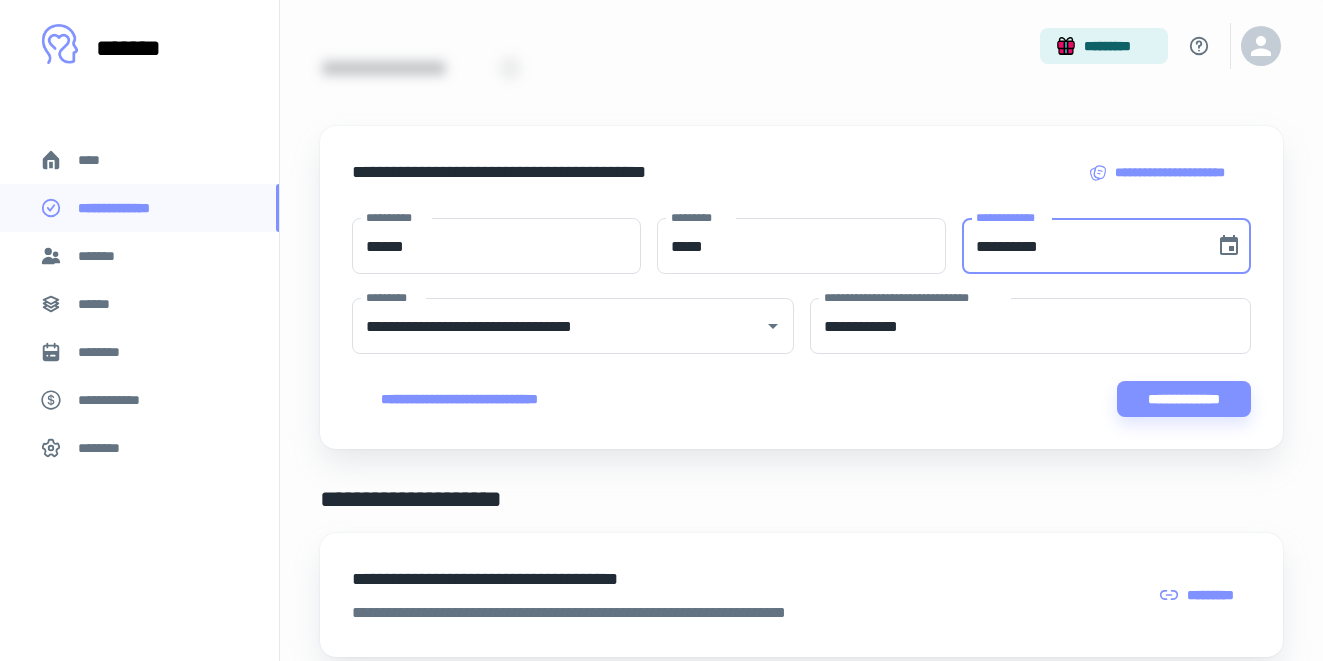 click on "**********" at bounding box center (1081, 246) 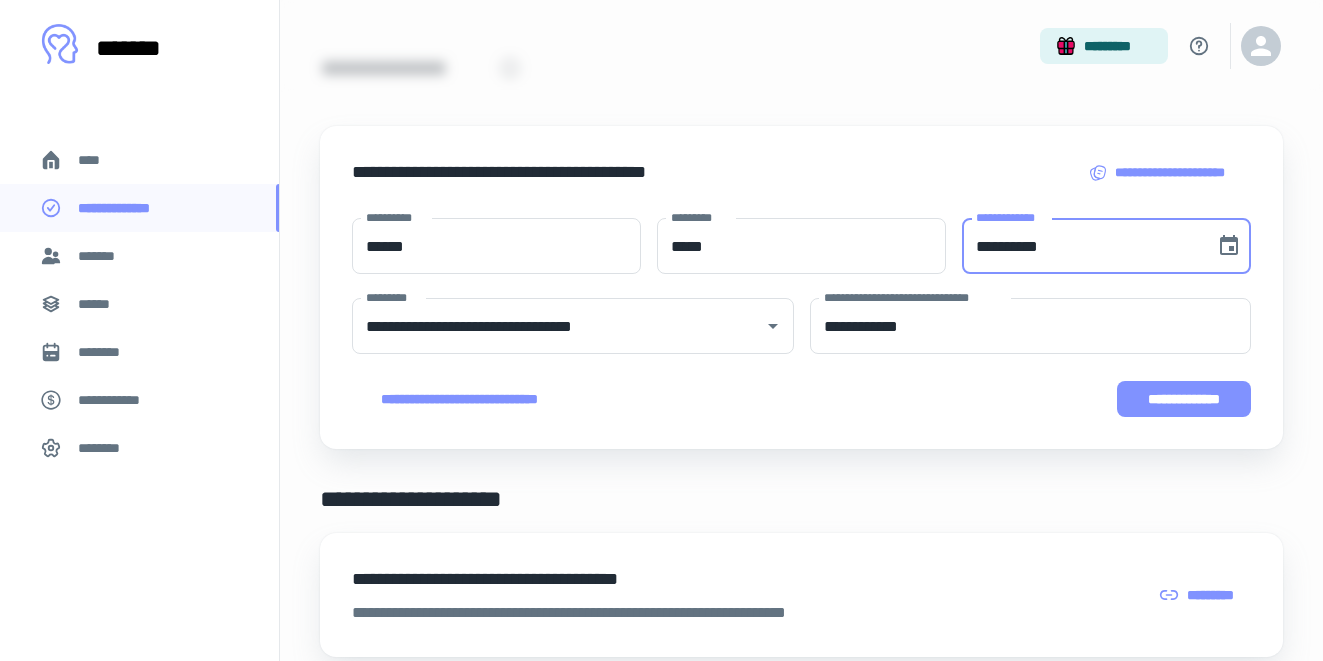 type on "**********" 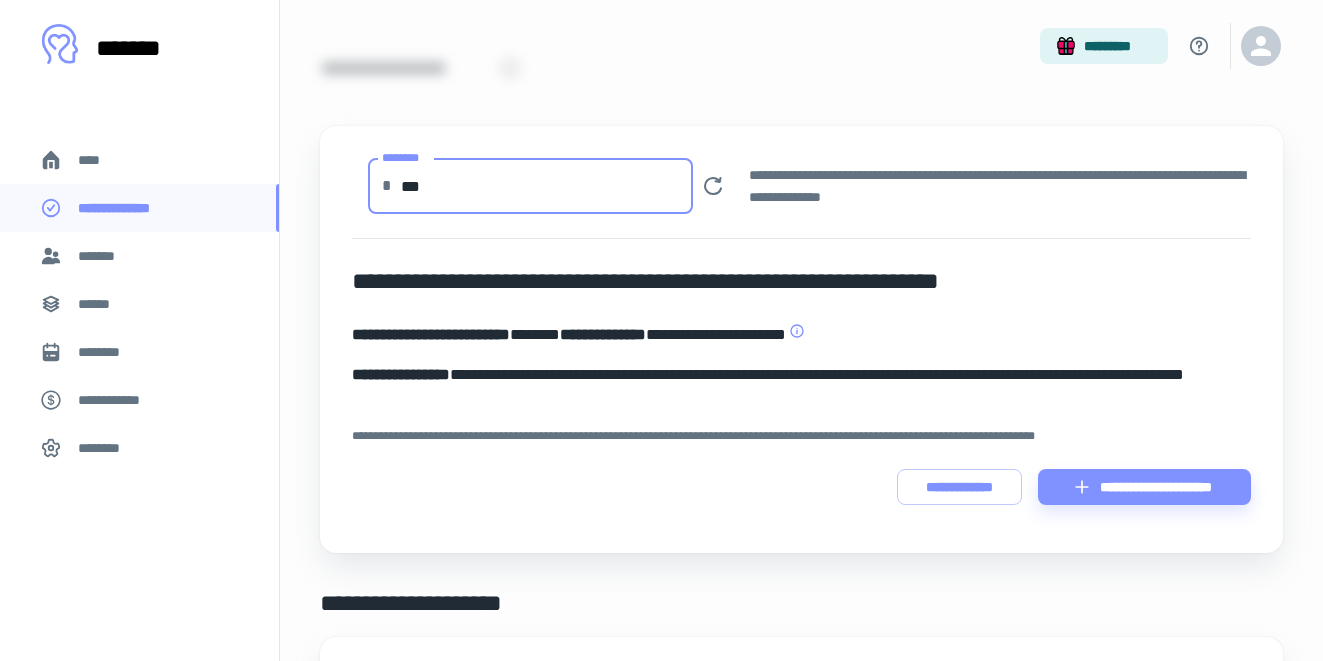 click on "***" at bounding box center [547, 186] 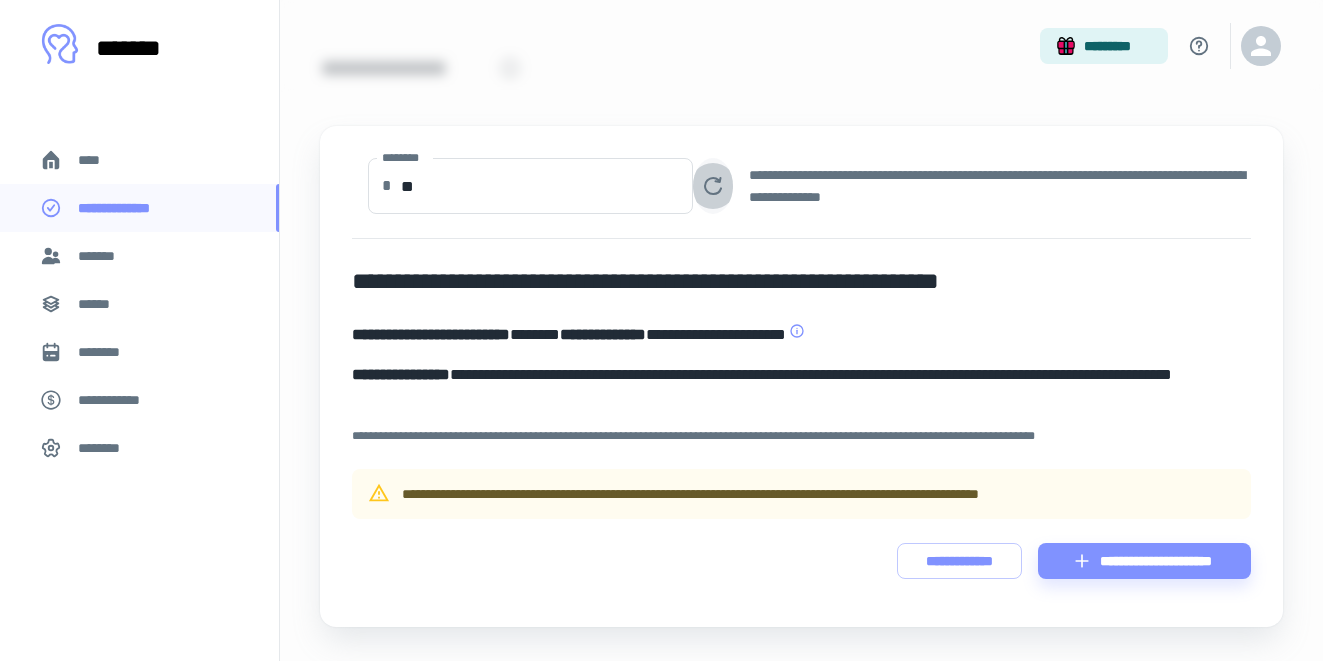 click at bounding box center (713, 186) 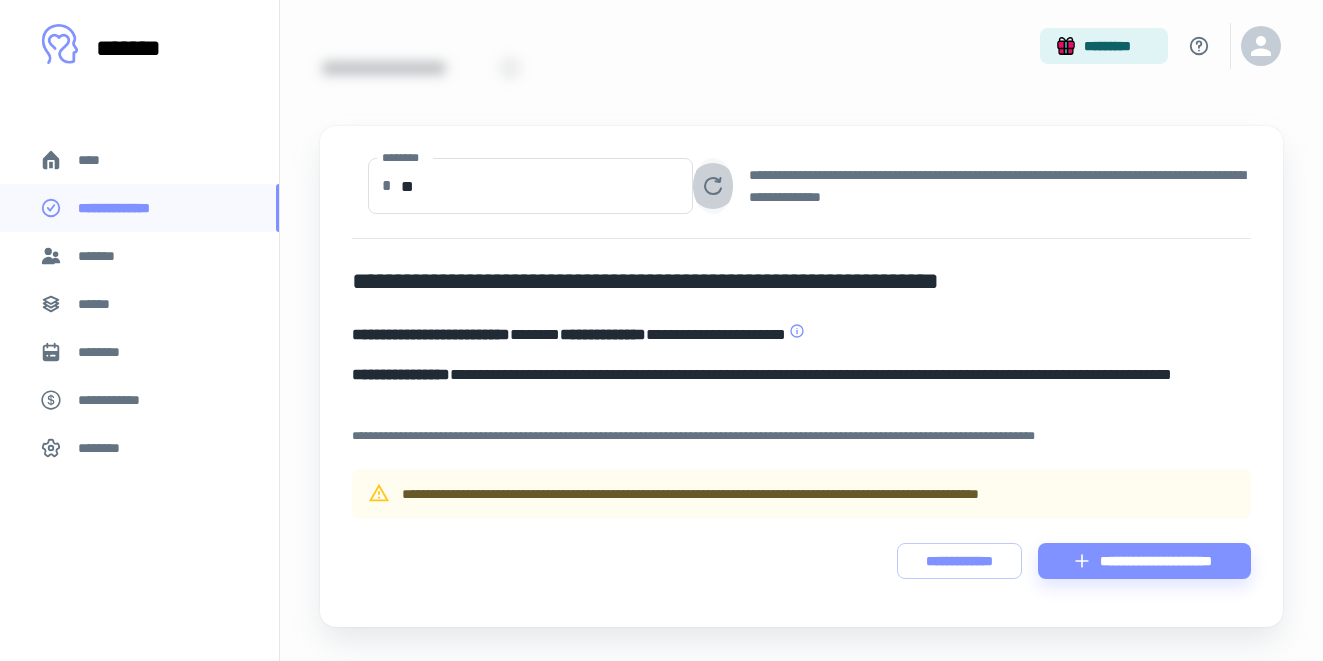 click 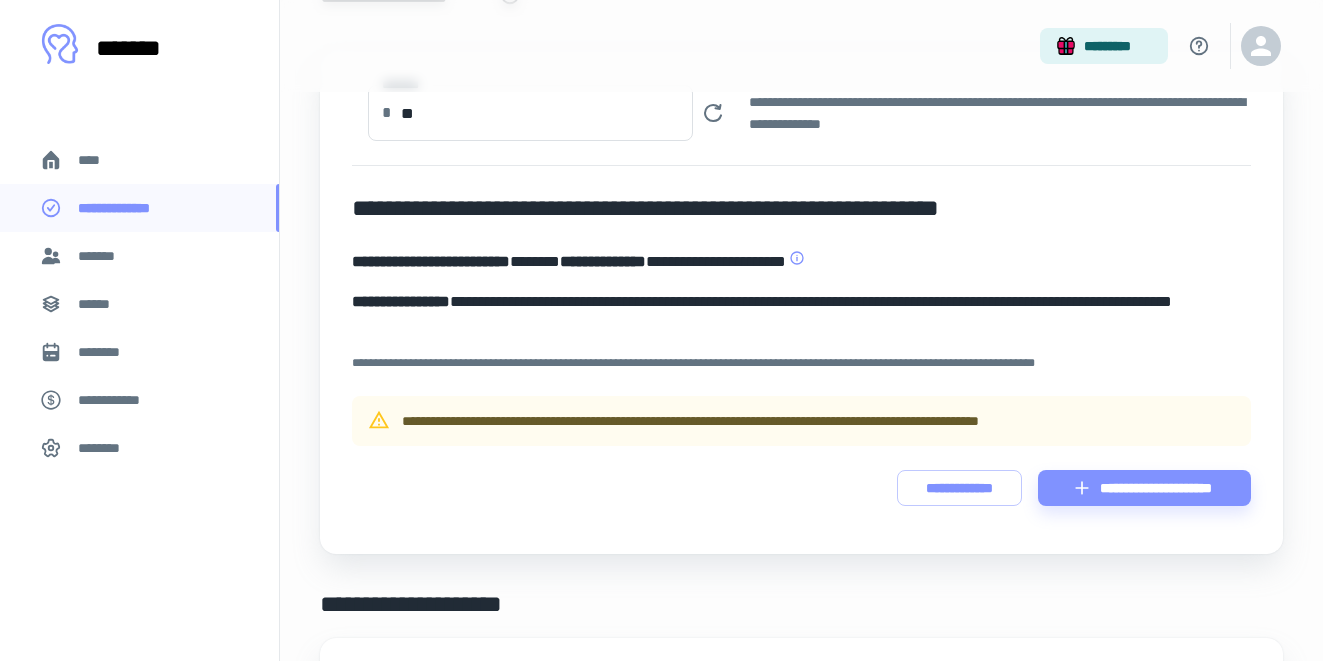 scroll, scrollTop: 143, scrollLeft: 0, axis: vertical 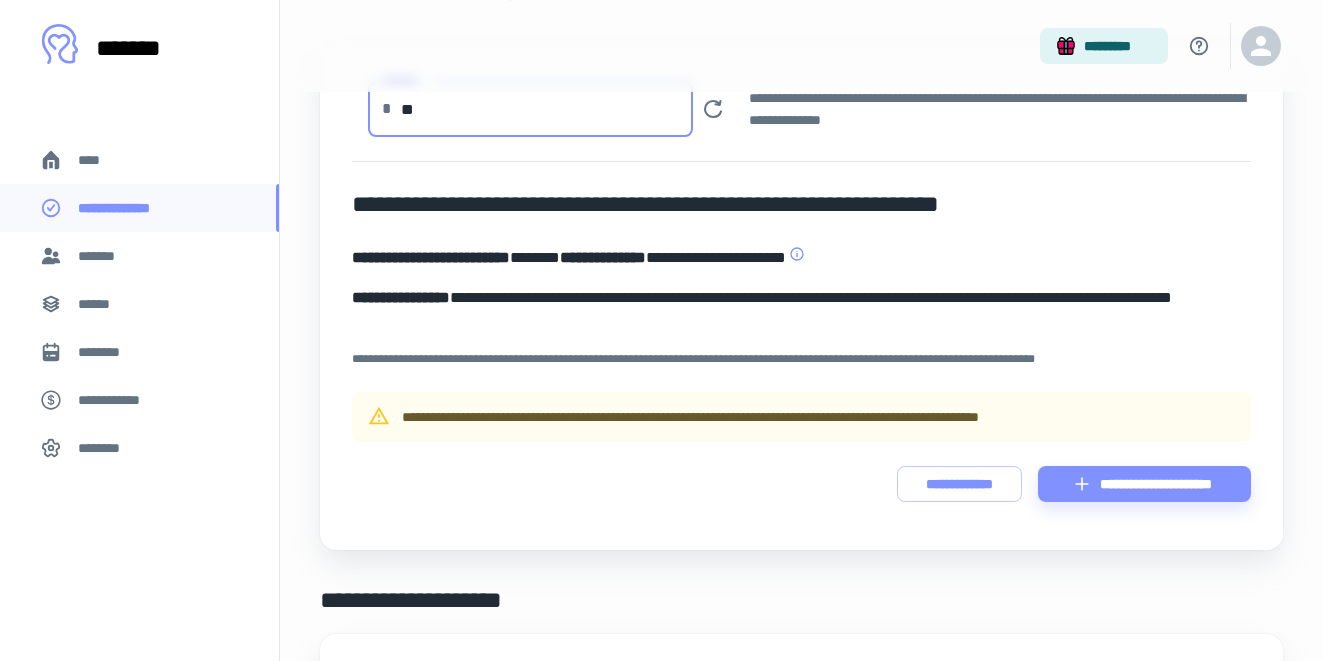 click on "**" at bounding box center (547, 109) 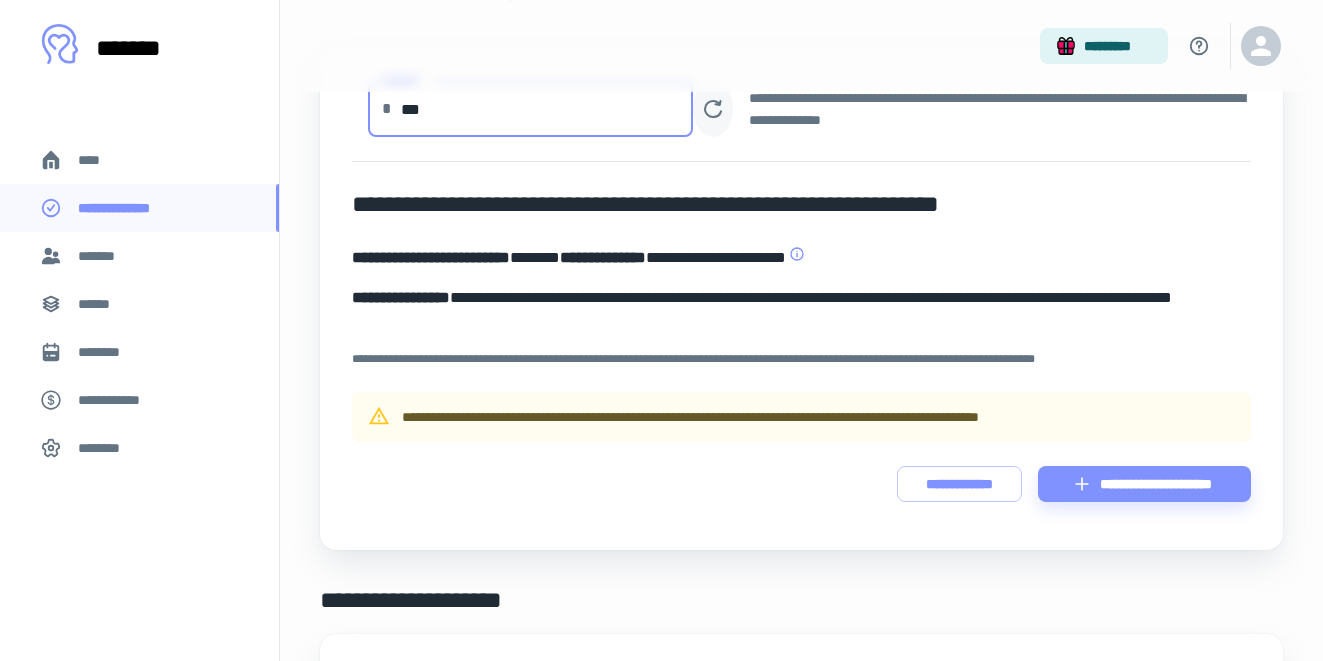 type on "***" 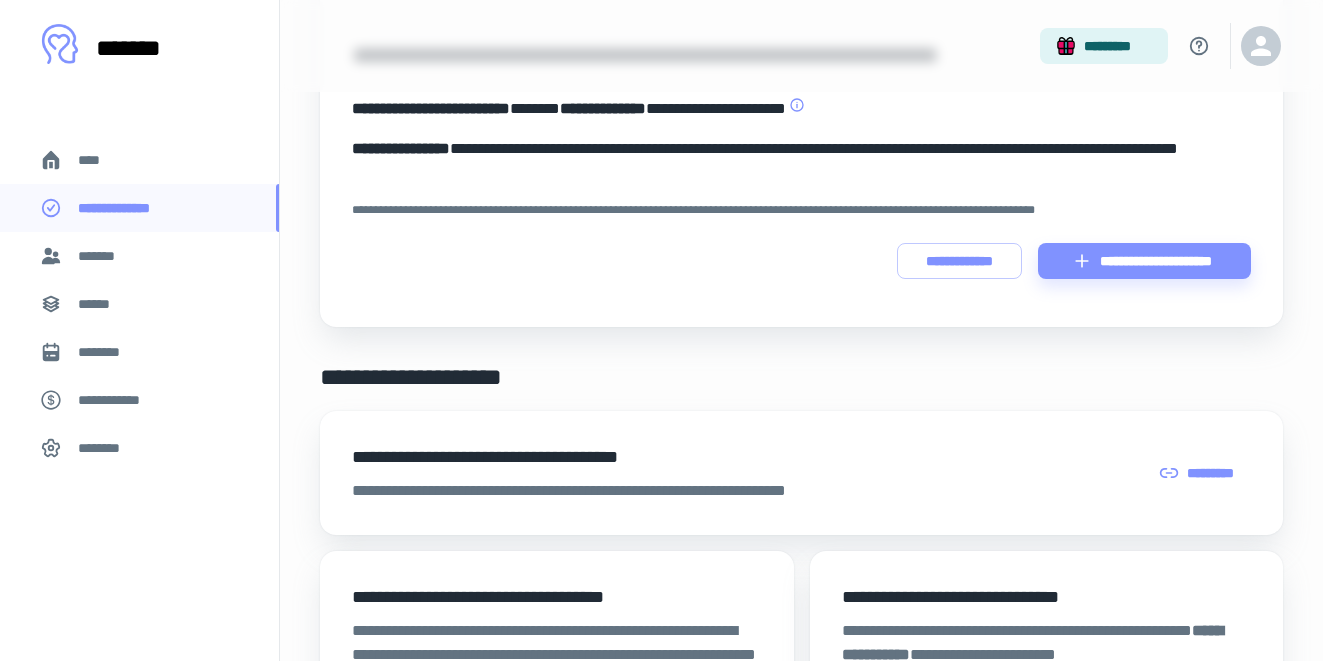 scroll, scrollTop: 259, scrollLeft: 0, axis: vertical 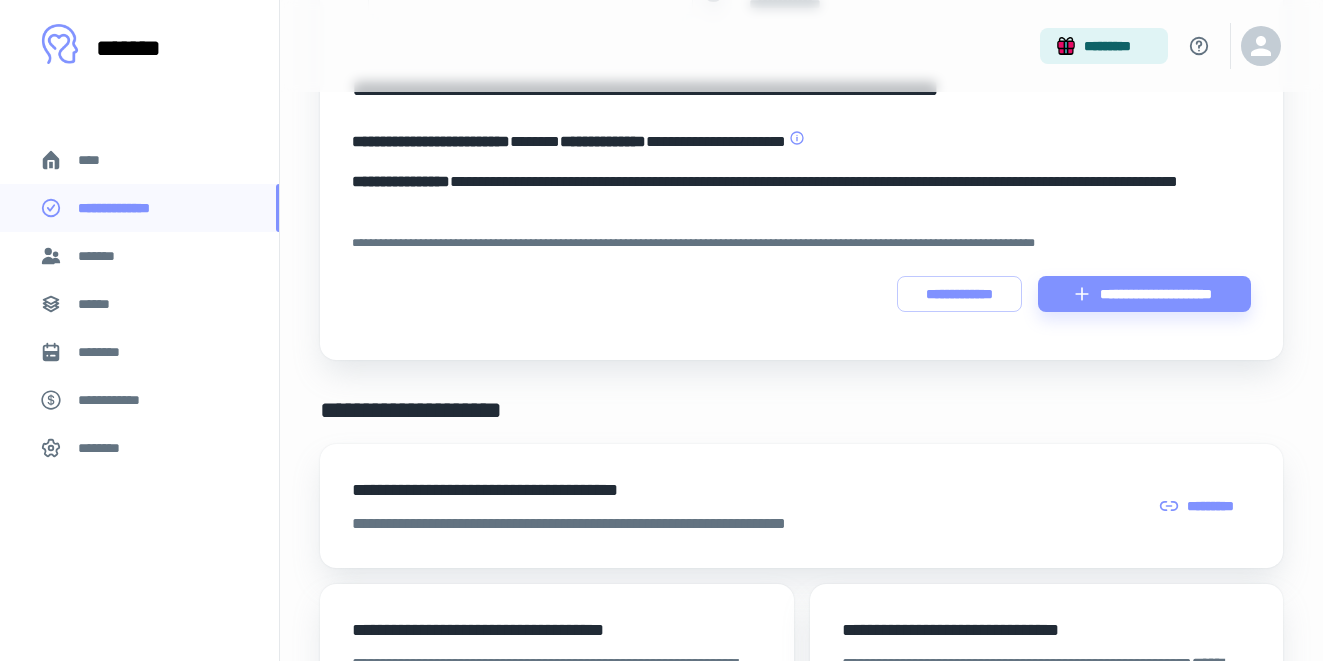 click on "****" at bounding box center (97, 160) 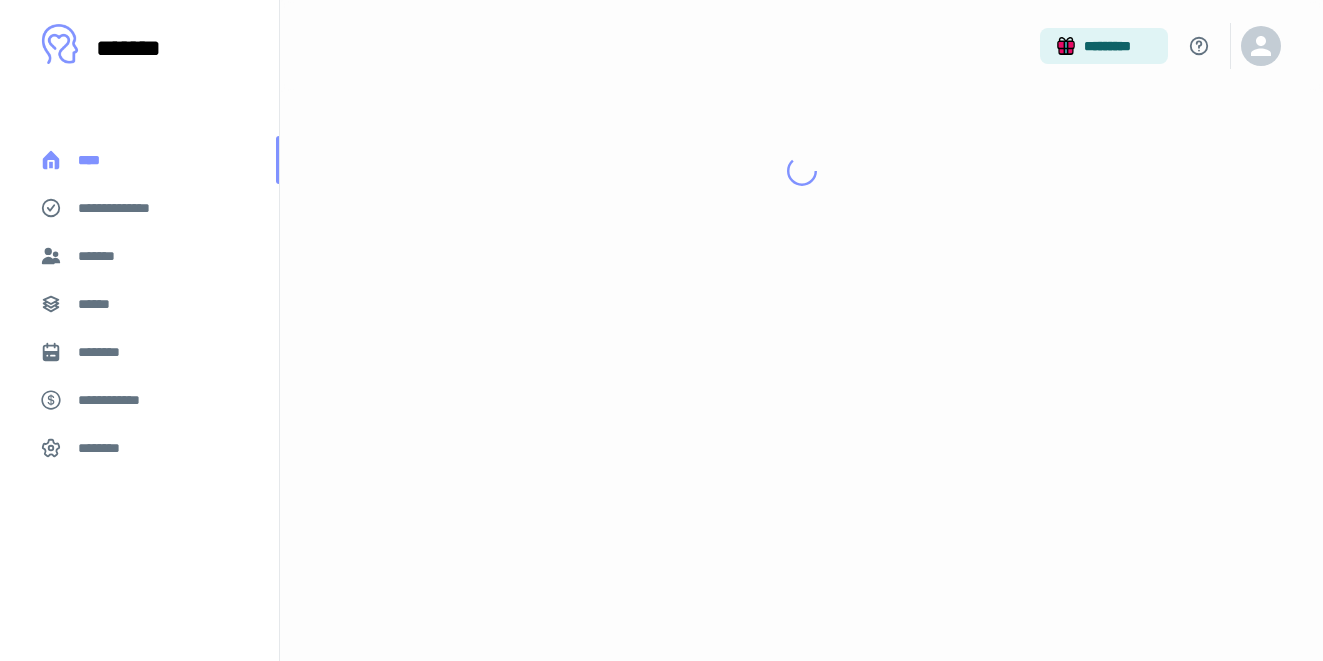 scroll, scrollTop: 0, scrollLeft: 0, axis: both 